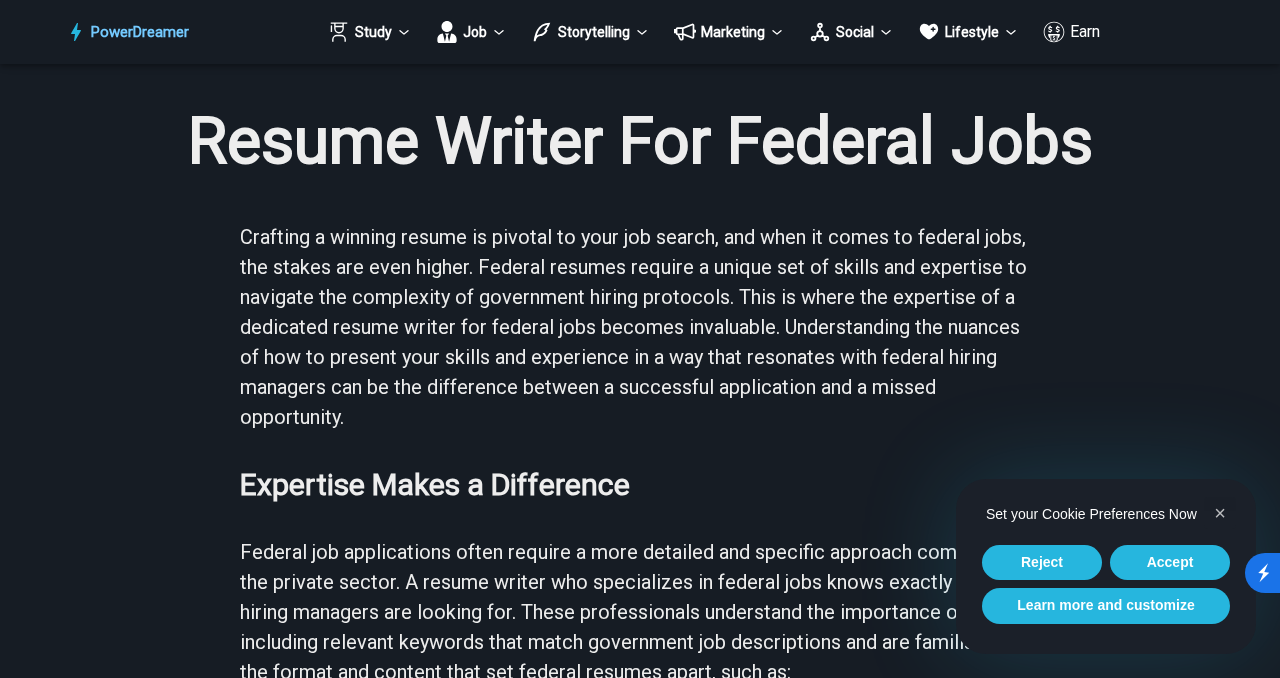 scroll, scrollTop: 0, scrollLeft: 0, axis: both 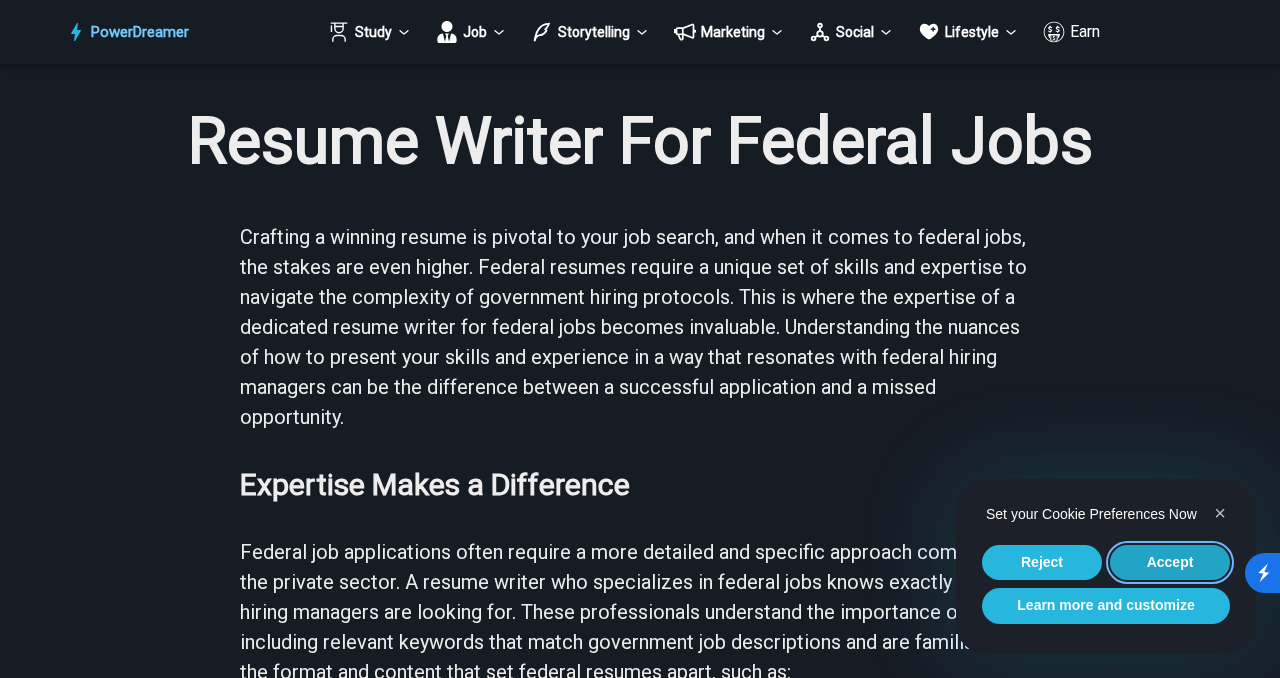 click on "Accept" at bounding box center [1170, 563] 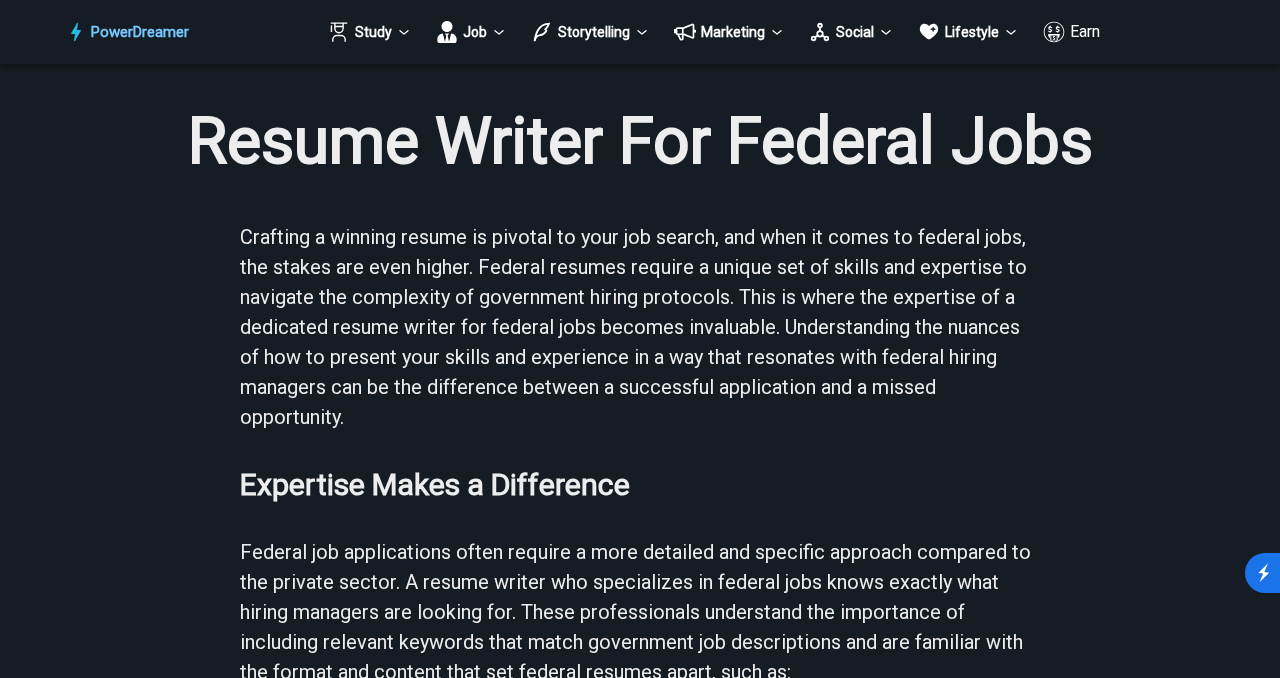scroll, scrollTop: 0, scrollLeft: 0, axis: both 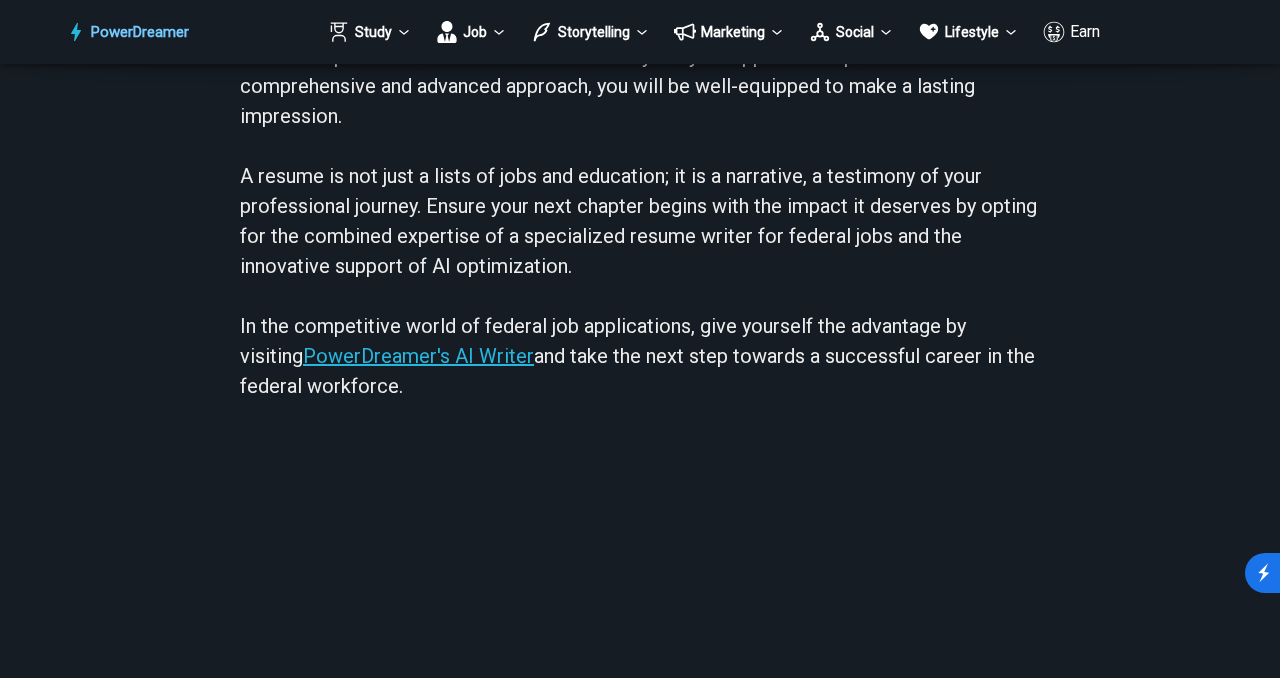 click on "PowerDreamer's AI Writer" at bounding box center [418, 356] 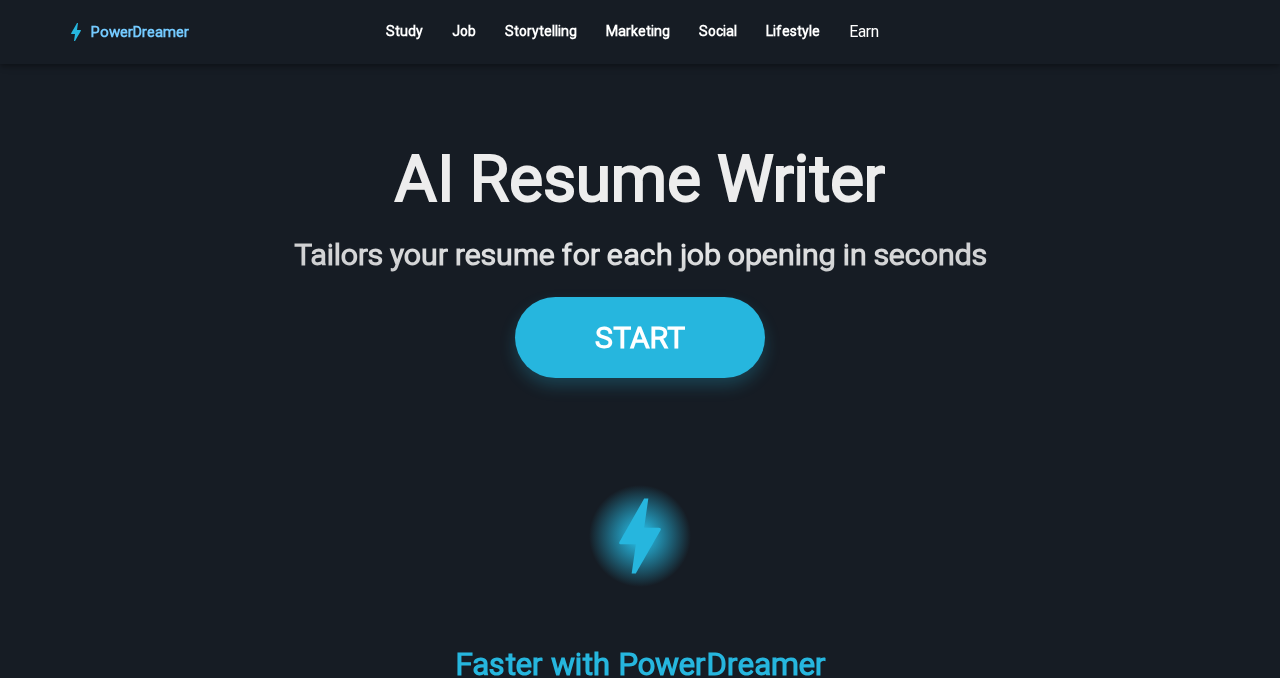 type on "**********" 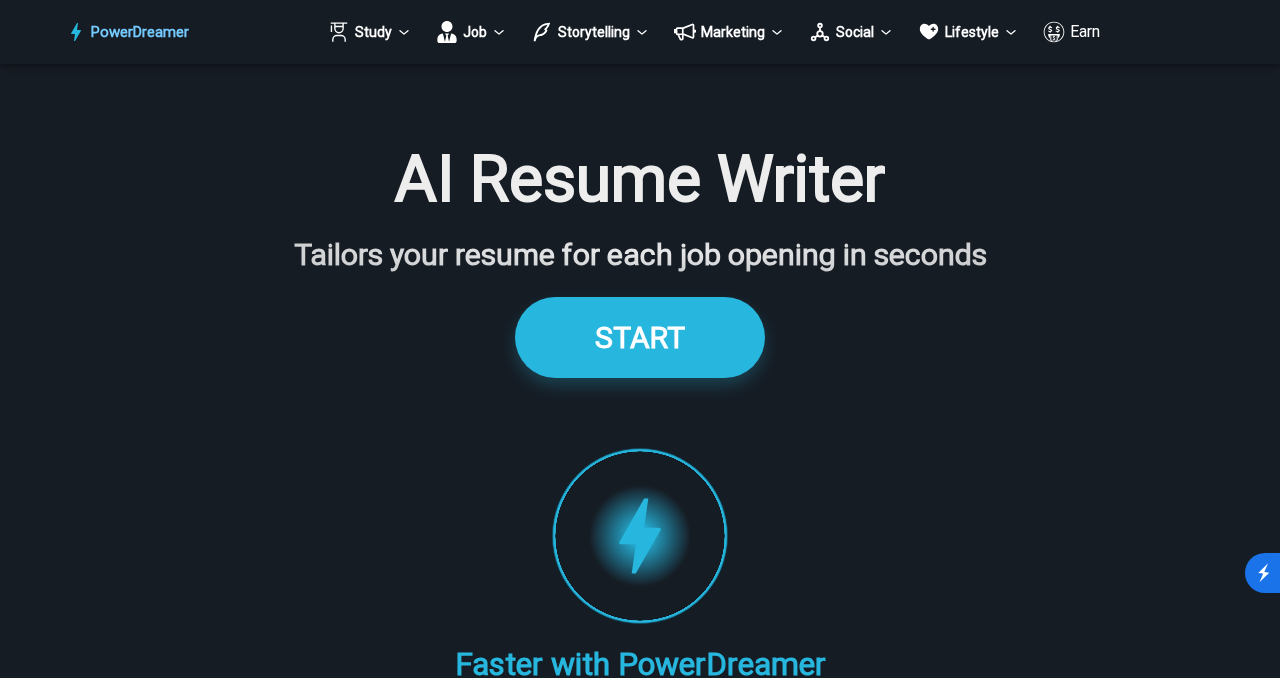 scroll, scrollTop: 0, scrollLeft: 0, axis: both 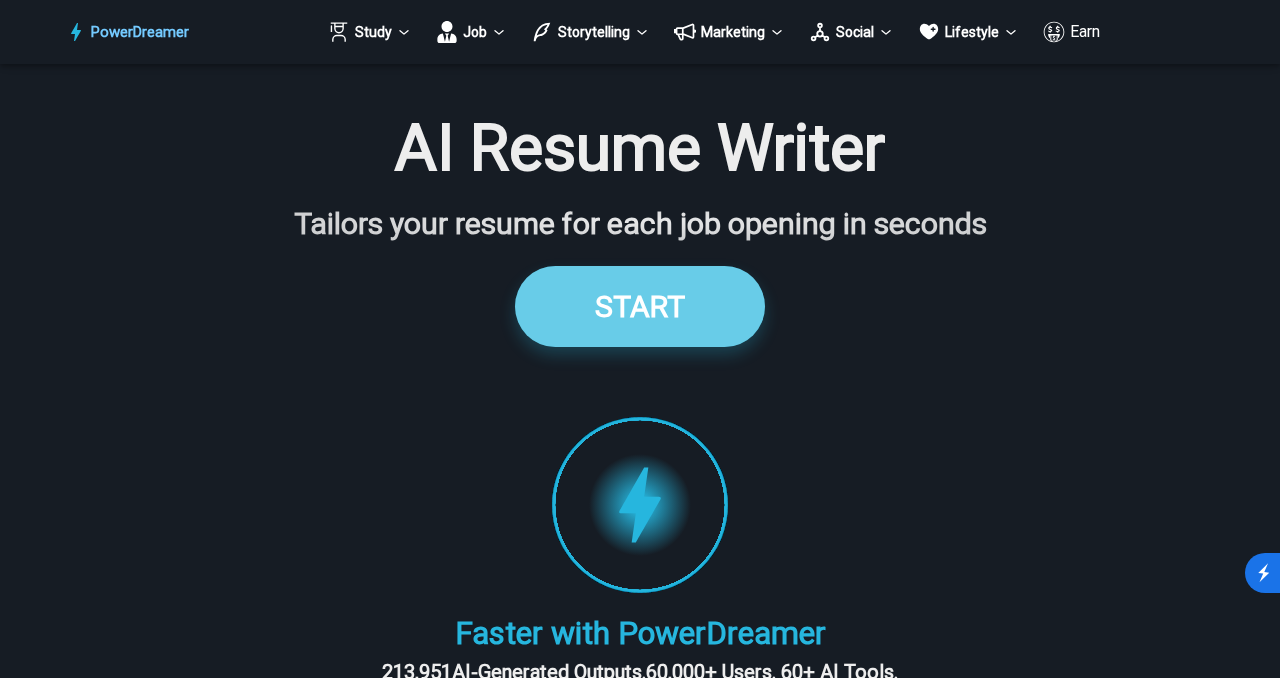 click on "START" at bounding box center (640, 306) 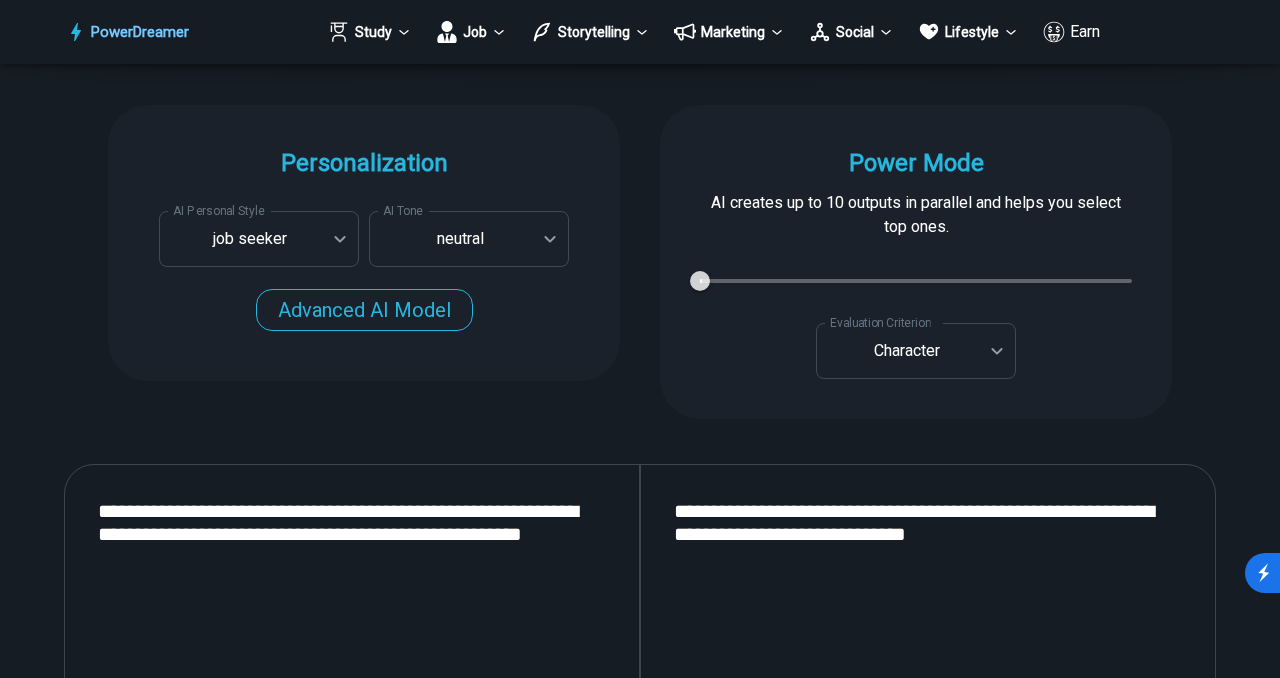 click on "PowerDreamer Study Job Storytelling Marketing Social Lifestyle Earn AI Resume Writer Tailors your resume for each job opening in seconds START Faster with PowerDreamer 213,951  AI-Generated Outputs.  60,000+ Users. 60+ AI Tools. PowerDreamer saved me a ton of stress and even more time. Highly recommend. [PERSON_NAME] is a writer and producer with experience at Morning Rush, [US_STATE] PBS, Metro Weekly and The [US_STATE] Times I received a job offer [DATE] that your awesome website helped me get. Thank you! I will be singing your praises. [PERSON_NAME] signed up to PowerDreamer [DATE] and received his job offer [DATE] Absolutely love this program!! I'm usually hesitant to pay for anything without being able to try it for free first. However, I was desperate to get resume writing help and this program far exceeded my expectations! I have been telling anyone I know looking for a job to try it. [PERSON_NAME] [PERSON_NAME], Product Manager in E-Commerce [PERSON_NAME] [PERSON_NAME] [PERSON_NAME] Personalization AI Tone" at bounding box center [640, 2886] 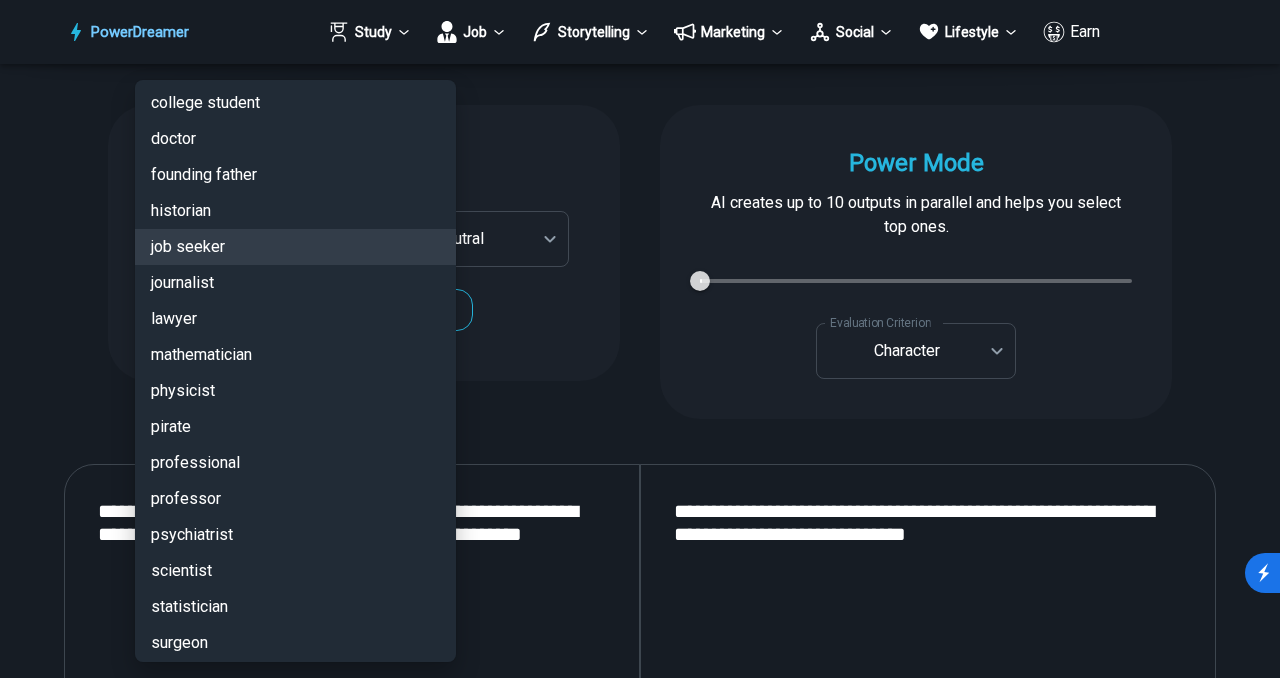scroll, scrollTop: 4495, scrollLeft: 0, axis: vertical 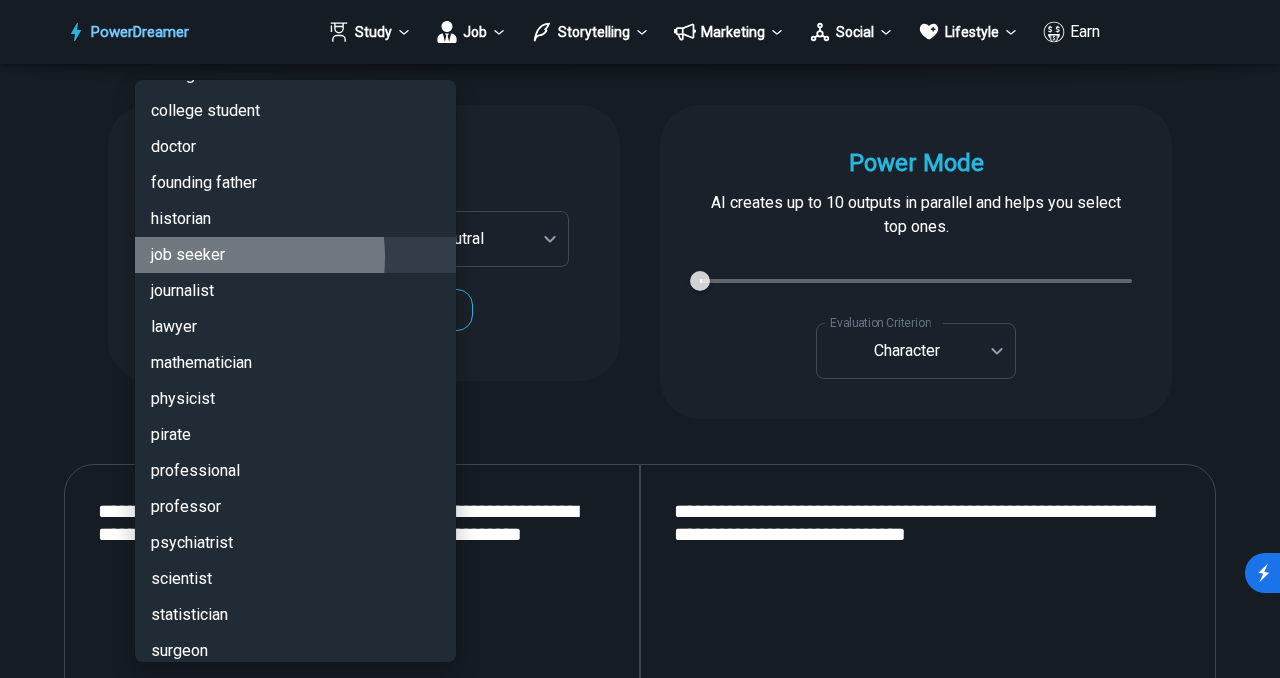 click on "job seeker" at bounding box center [295, 255] 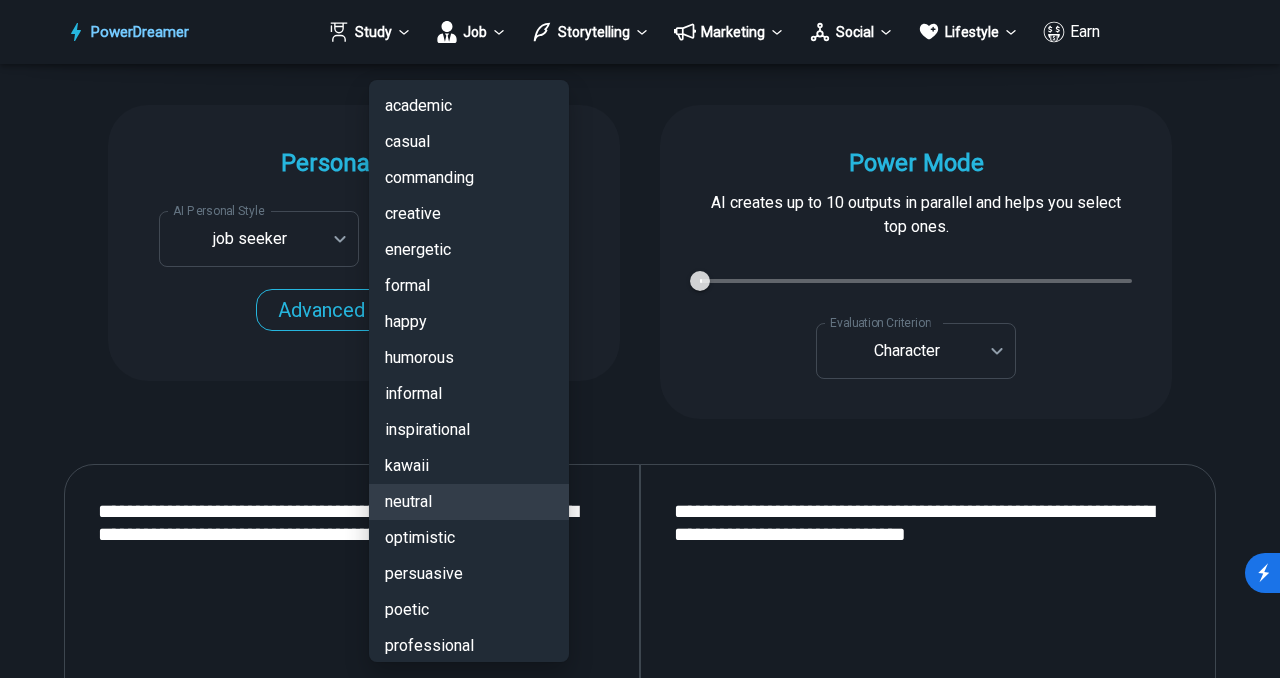 click on "PowerDreamer Study Job Storytelling Marketing Social Lifestyle Earn AI Resume Writer Tailors your resume for each job opening in seconds START Faster with PowerDreamer 213,951  AI-Generated Outputs.  60,000+ Users. 60+ AI Tools. PowerDreamer saved me a ton of stress and even more time. Highly recommend. [PERSON_NAME] is a writer and producer with experience at Morning Rush, [US_STATE] PBS, Metro Weekly and The [US_STATE] Times I received a job offer [DATE] that your awesome website helped me get. Thank you! I will be singing your praises. [PERSON_NAME] signed up to PowerDreamer [DATE] and received his job offer [DATE] Absolutely love this program!! I'm usually hesitant to pay for anything without being able to try it for free first. However, I was desperate to get resume writing help and this program far exceeded my expectations! I have been telling anyone I know looking for a job to try it. [PERSON_NAME] [PERSON_NAME], Product Manager in E-Commerce [PERSON_NAME] [PERSON_NAME] [PERSON_NAME] Personalization AI Tone" at bounding box center (640, 2886) 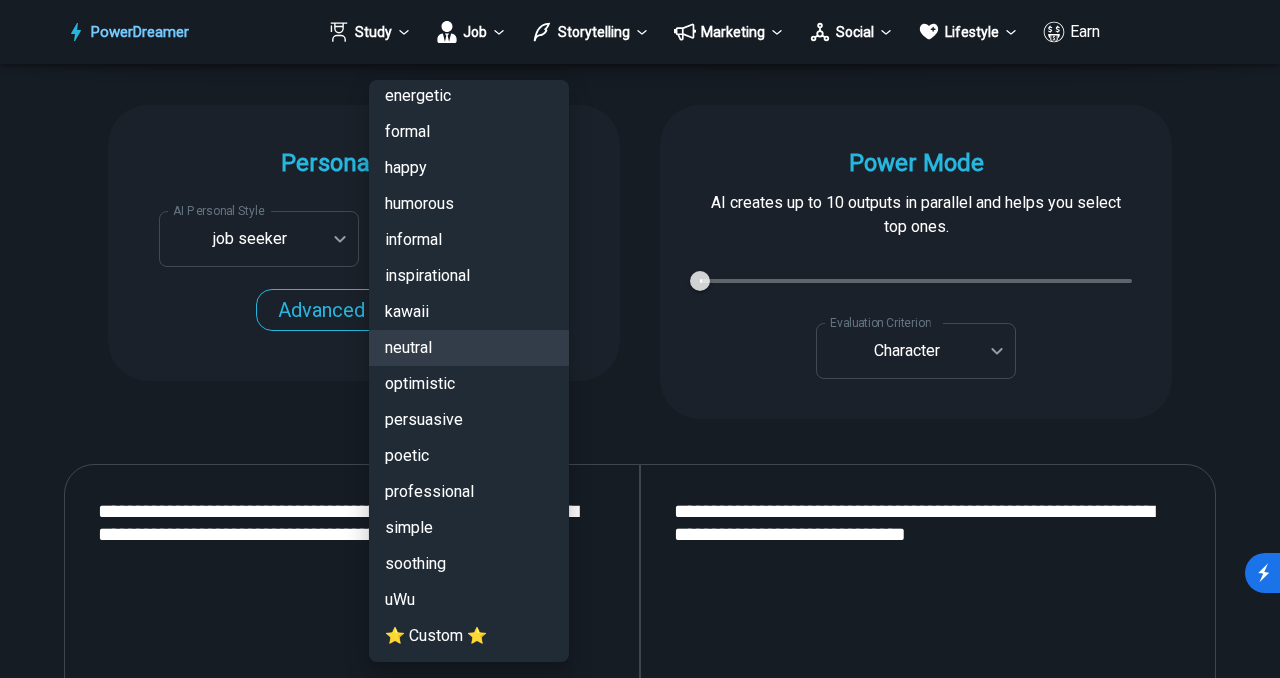 scroll, scrollTop: 153, scrollLeft: 0, axis: vertical 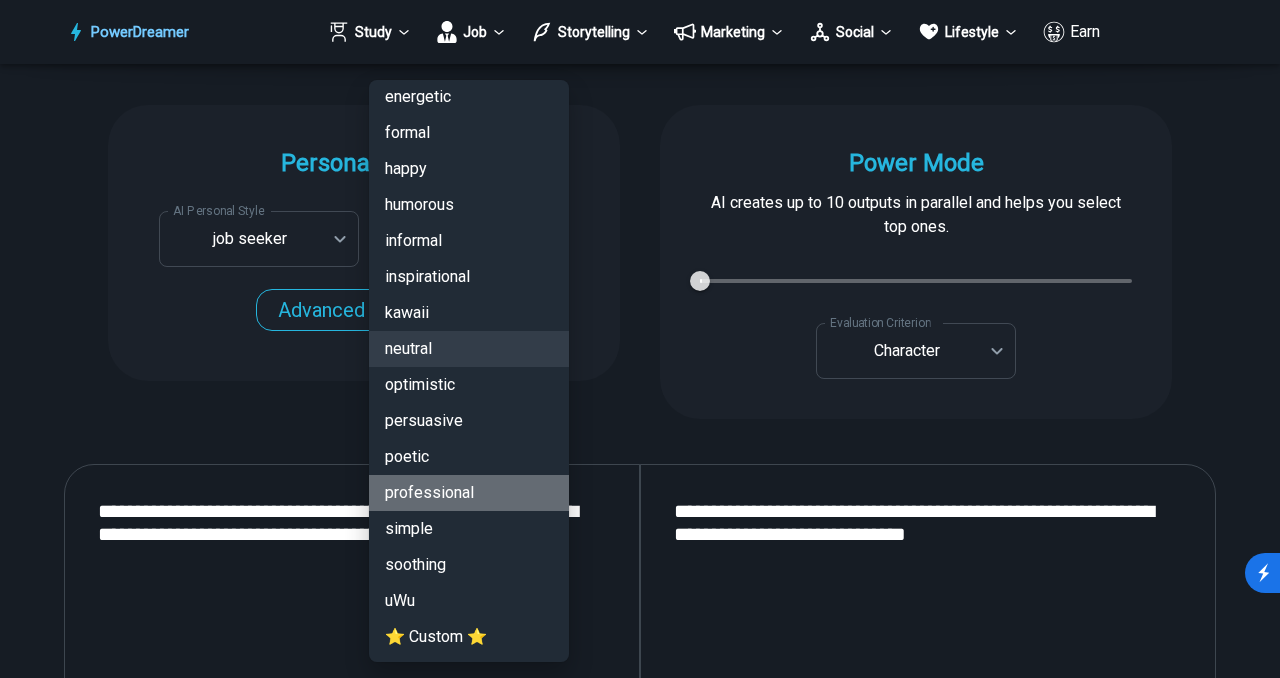 click on "professional" at bounding box center [469, 493] 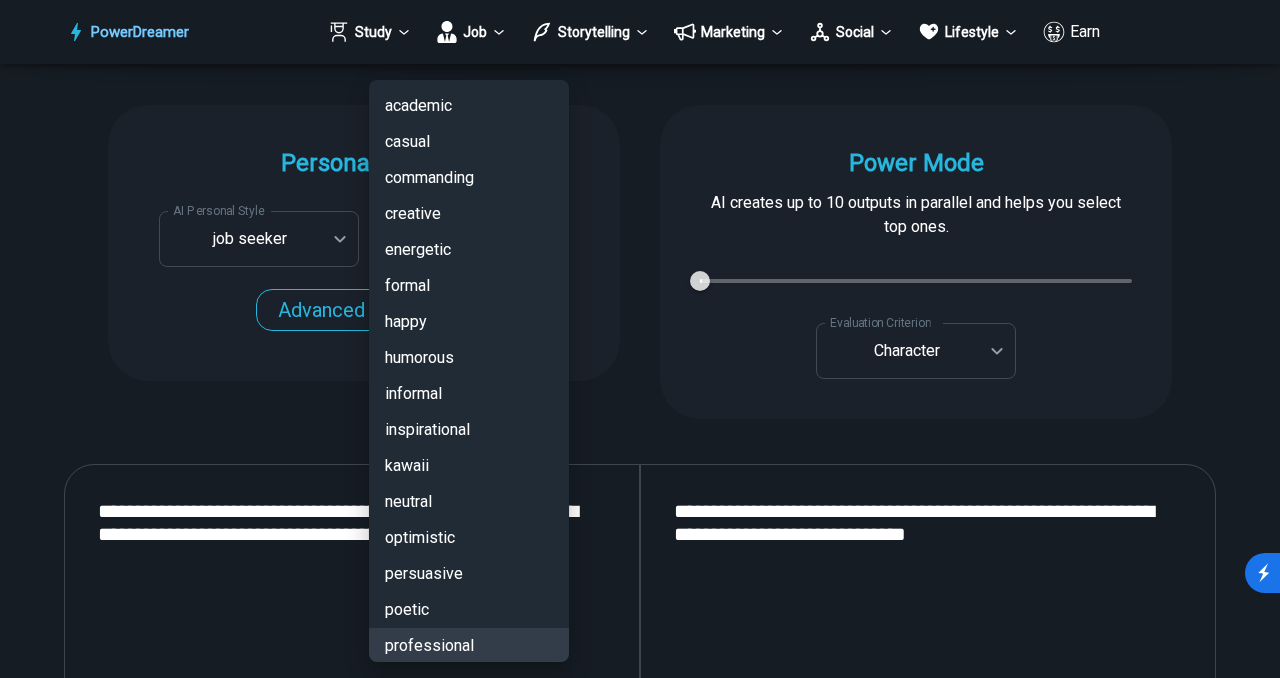 click on "PowerDreamer Study Job Storytelling Marketing Social Lifestyle Earn AI Resume Writer Tailors your resume for each job opening in seconds START Faster with PowerDreamer 213,951  AI-Generated Outputs.  60,000+ Users. 60+ AI Tools. PowerDreamer saved me a ton of stress and even more time. Highly recommend. [PERSON_NAME] is a writer and producer with experience at Morning Rush, [US_STATE] PBS, Metro Weekly and The [US_STATE] Times I received a job offer [DATE] that your awesome website helped me get. Thank you! I will be singing your praises. [PERSON_NAME] signed up to PowerDreamer [DATE] and received his job offer [DATE] Absolutely love this program!! I'm usually hesitant to pay for anything without being able to try it for free first. However, I was desperate to get resume writing help and this program far exceeded my expectations! I have been telling anyone I know looking for a job to try it. [PERSON_NAME] [PERSON_NAME], Product Manager in E-Commerce [PERSON_NAME] [PERSON_NAME] [PERSON_NAME] Personalization AI Tone" at bounding box center (640, 2886) 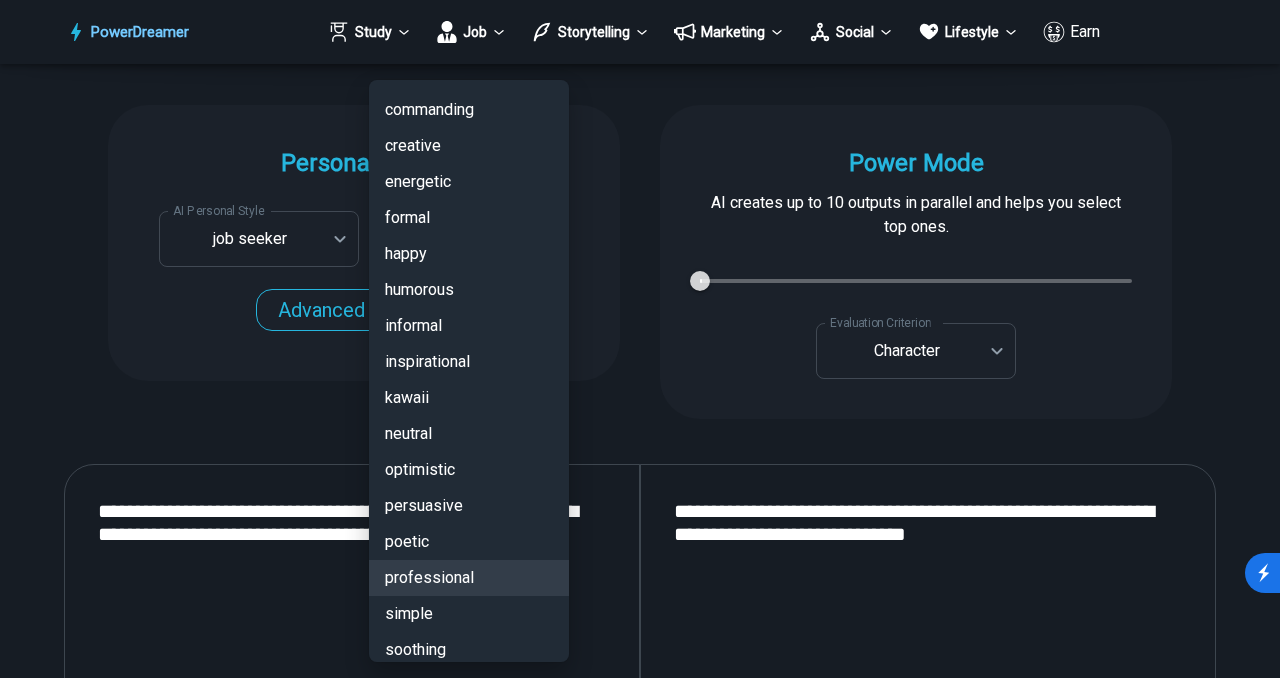 scroll, scrollTop: 0, scrollLeft: 0, axis: both 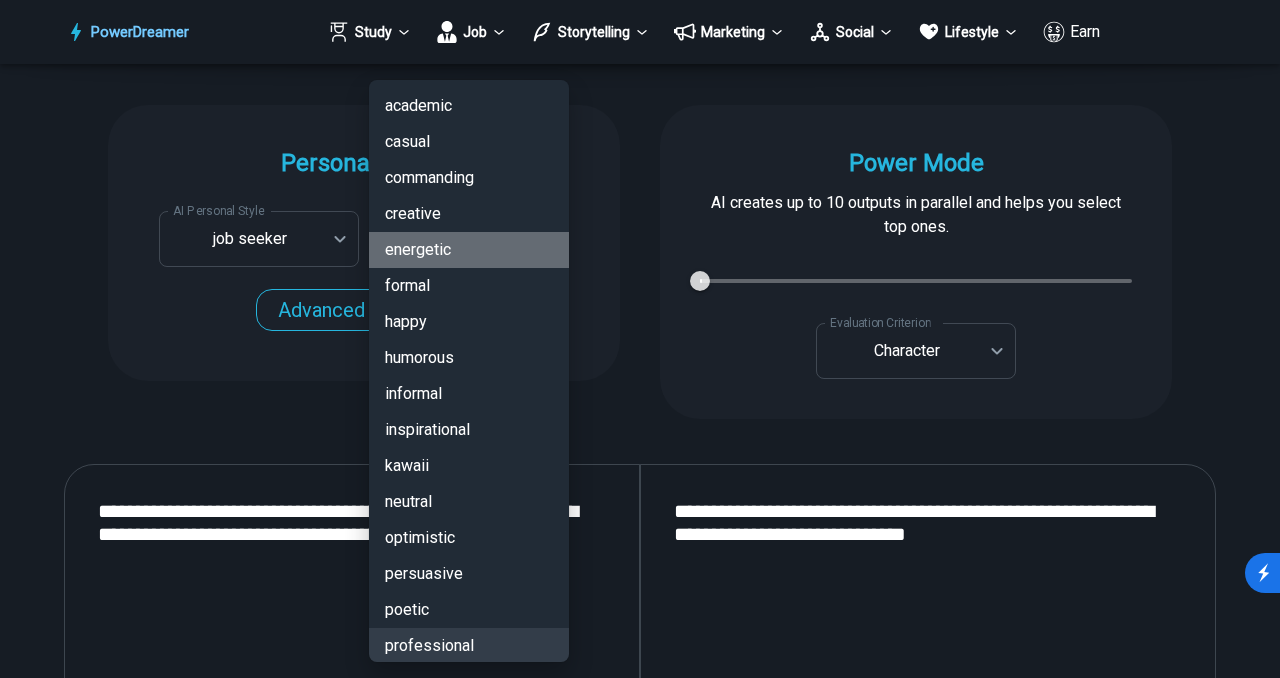 click on "energetic" at bounding box center [469, 250] 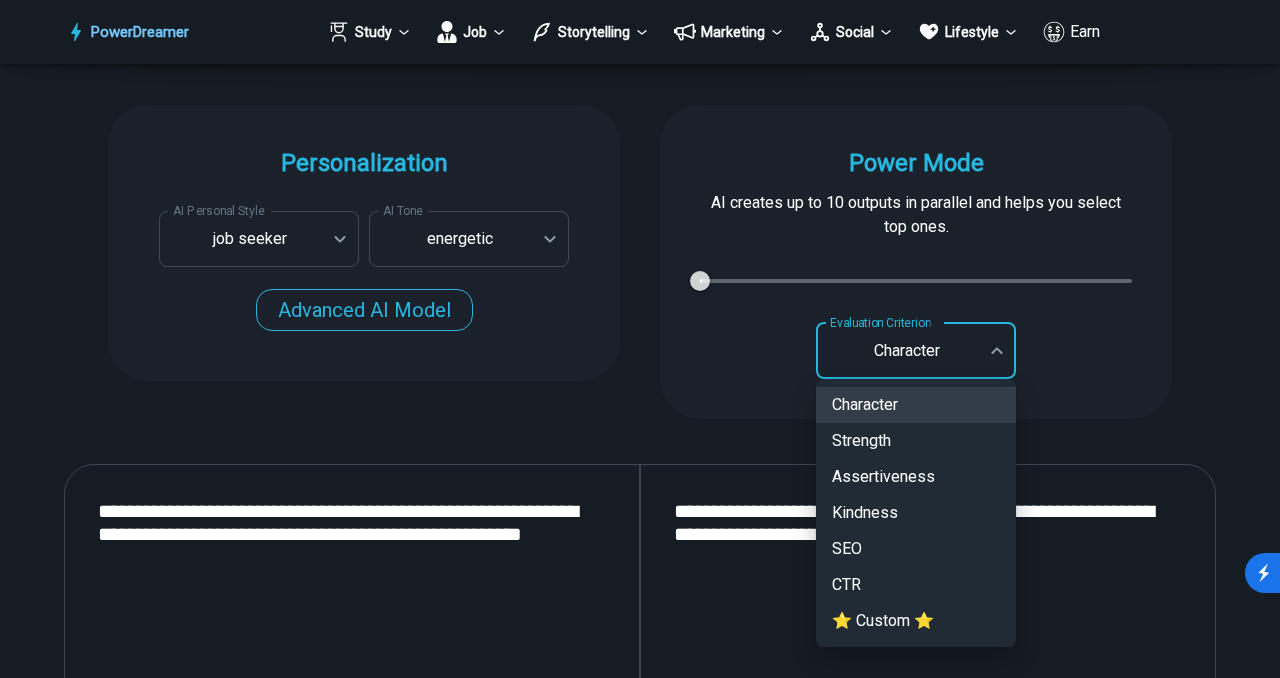 click on "PowerDreamer Study Job Storytelling Marketing Social Lifestyle Earn AI Resume Writer Tailors your resume for each job opening in seconds START Faster with PowerDreamer 213,951  AI-Generated Outputs.  60,000+ Users. 60+ AI Tools. PowerDreamer saved me a ton of stress and even more time. Highly recommend. [PERSON_NAME] is a writer and producer with experience at Morning Rush, [US_STATE] PBS, Metro Weekly and The [US_STATE] Times I received a job offer [DATE] that your awesome website helped me get. Thank you! I will be singing your praises. [PERSON_NAME] signed up to PowerDreamer [DATE] and received his job offer [DATE] Absolutely love this program!! I'm usually hesitant to pay for anything without being able to try it for free first. However, I was desperate to get resume writing help and this program far exceeded my expectations! I have been telling anyone I know looking for a job to try it. [PERSON_NAME] [PERSON_NAME], Product Manager in E-Commerce [PERSON_NAME] [PERSON_NAME] [PERSON_NAME] Personalization AI Tone" at bounding box center (640, 2886) 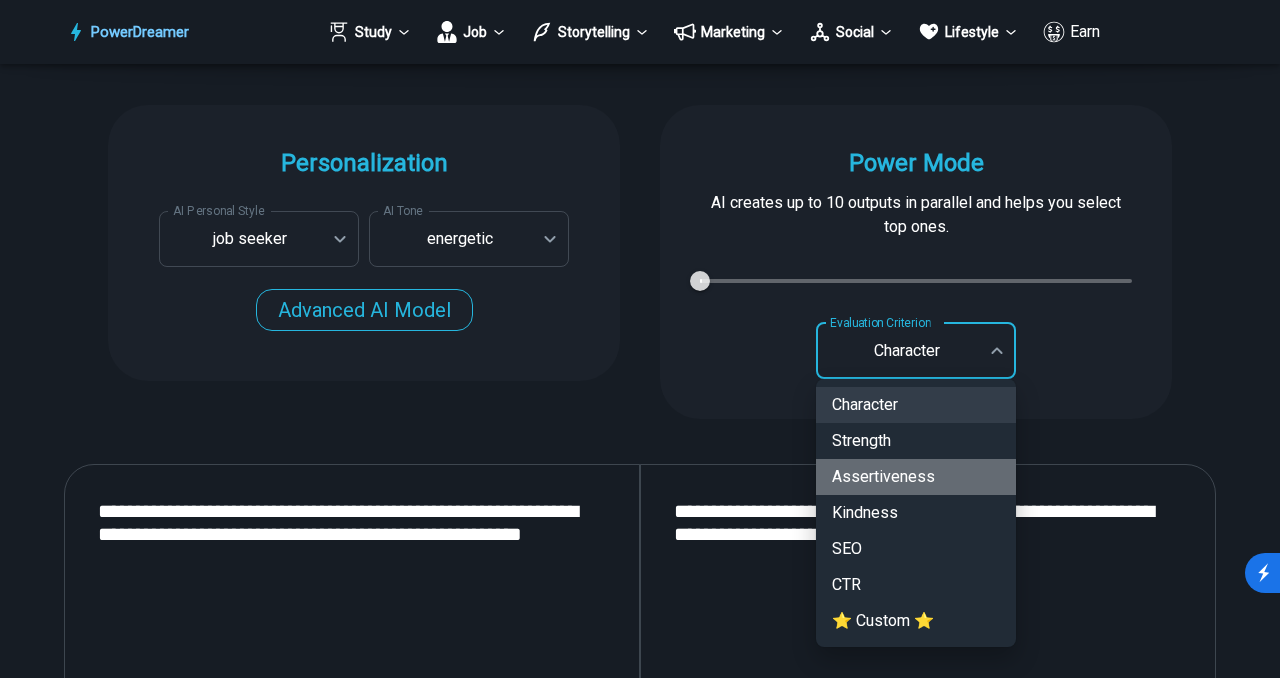 click on "Assertiveness" at bounding box center [916, 477] 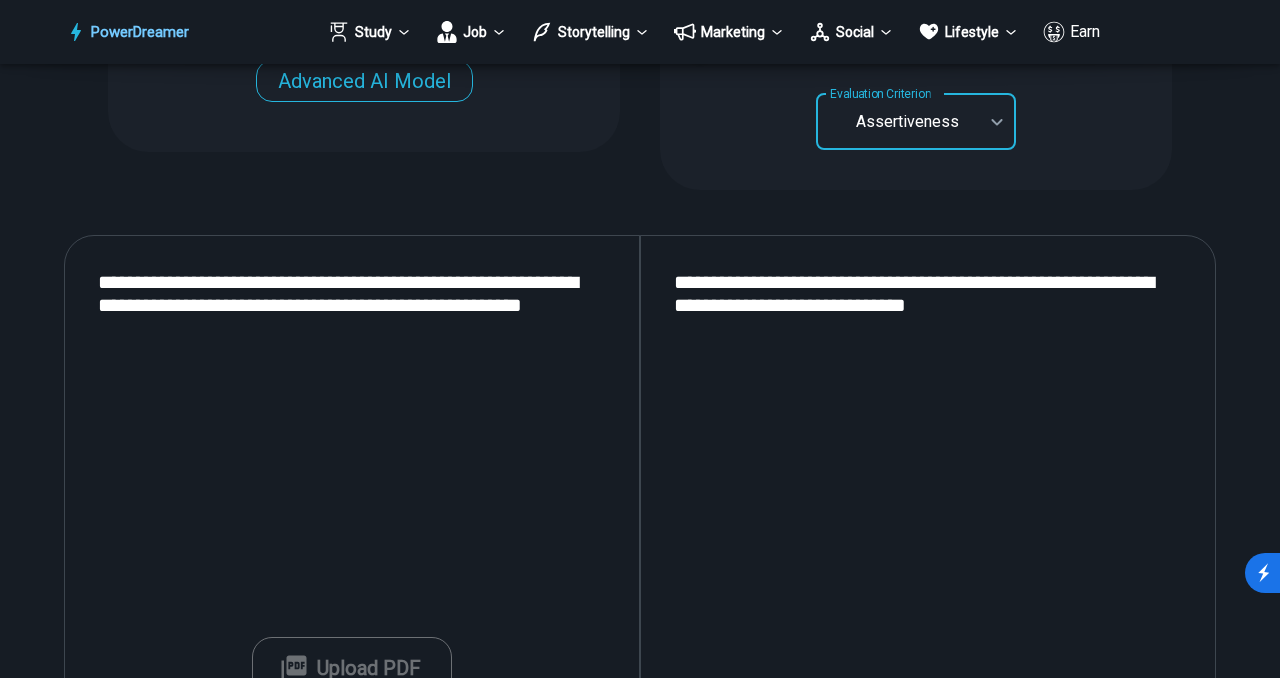 scroll, scrollTop: 2428, scrollLeft: 0, axis: vertical 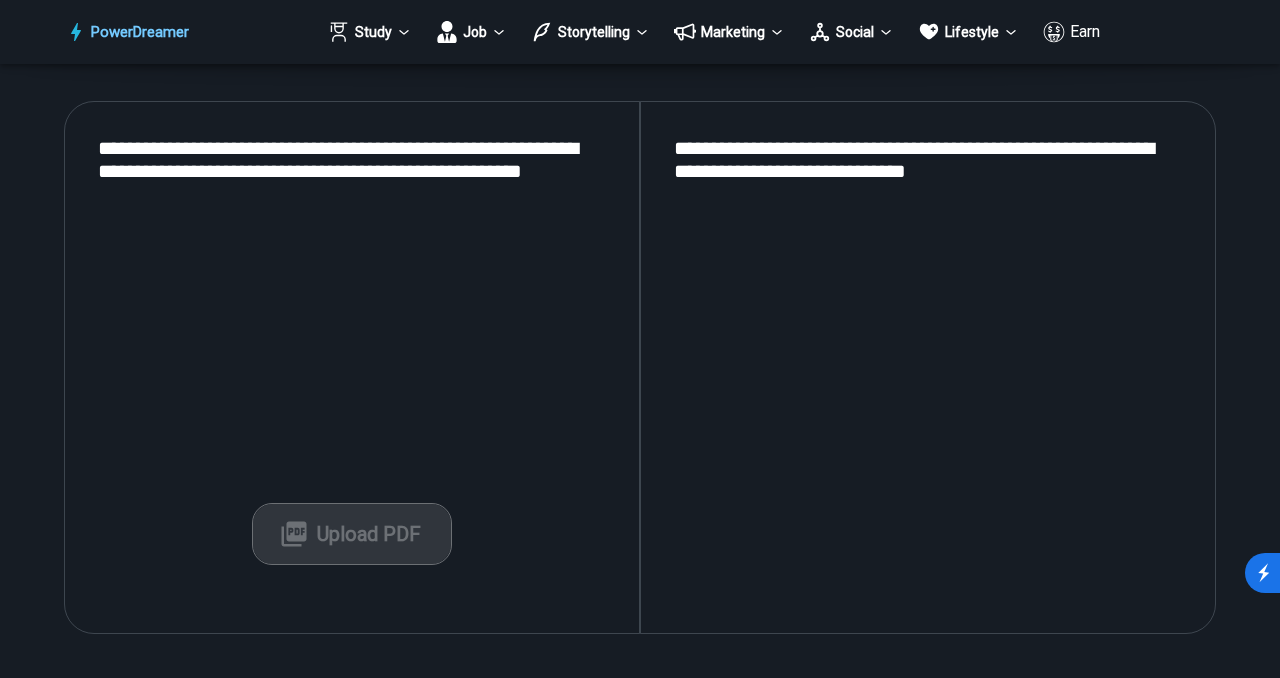 click on "Upload PDF" at bounding box center [352, 534] 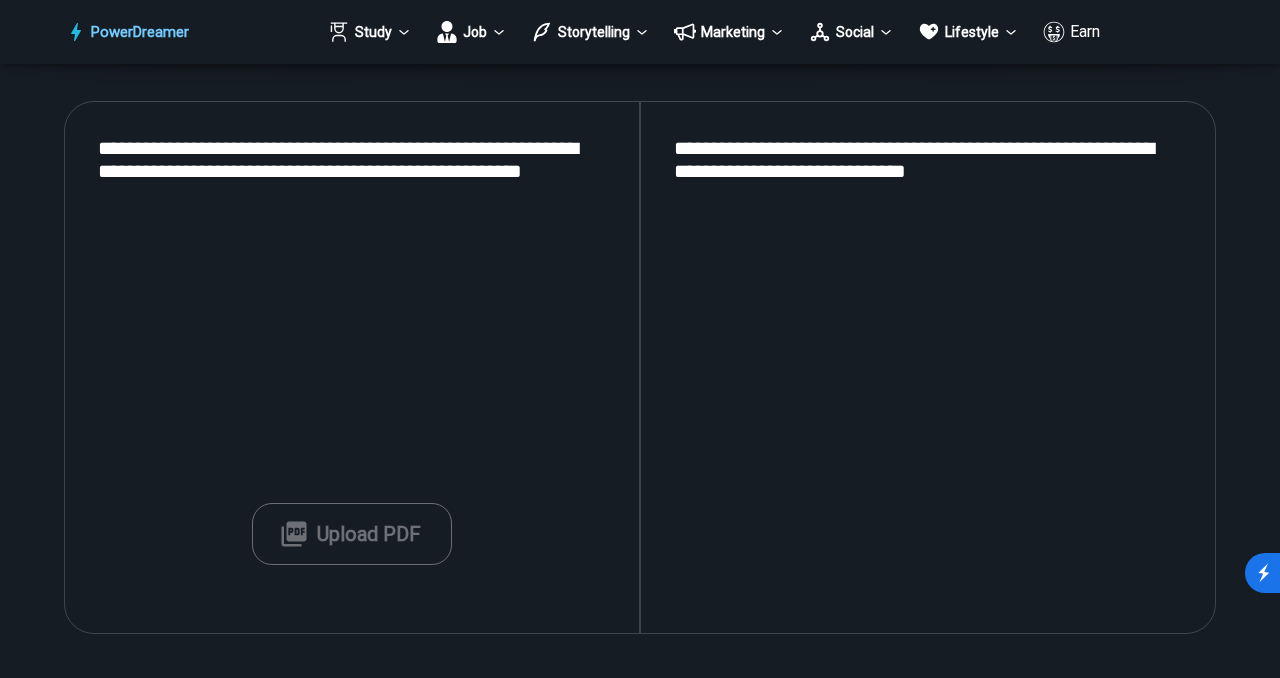 type on "**********" 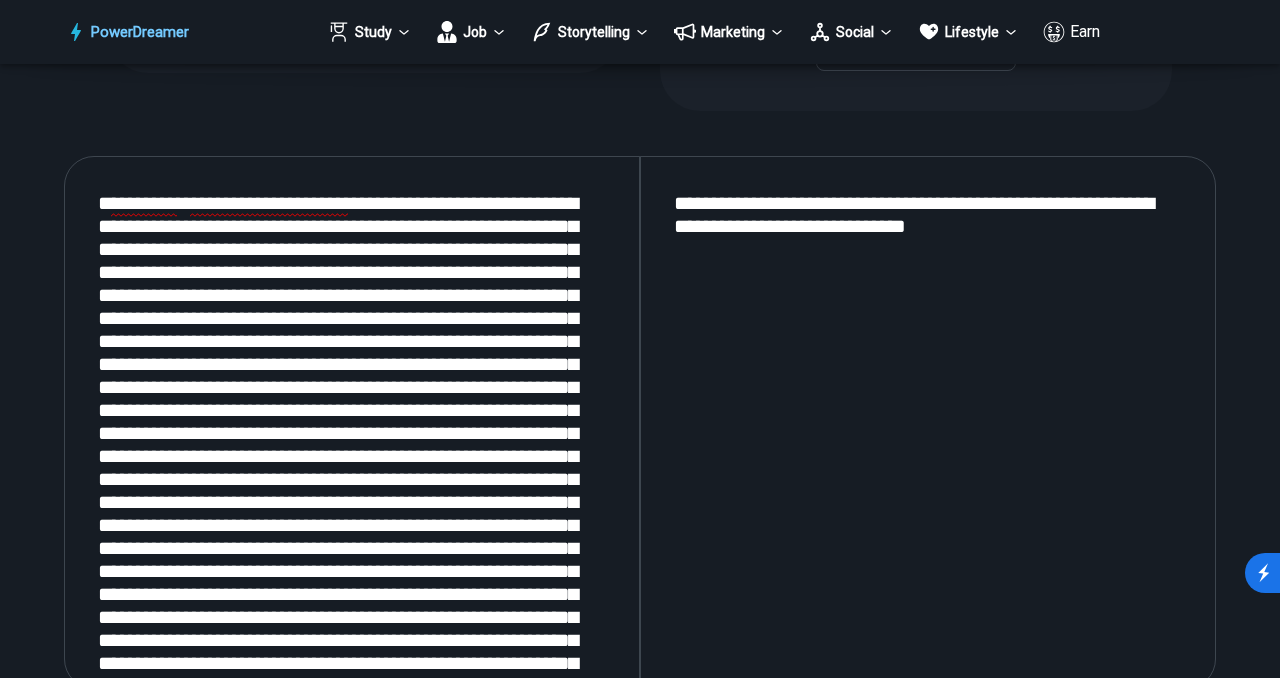 scroll, scrollTop: 2334, scrollLeft: 0, axis: vertical 